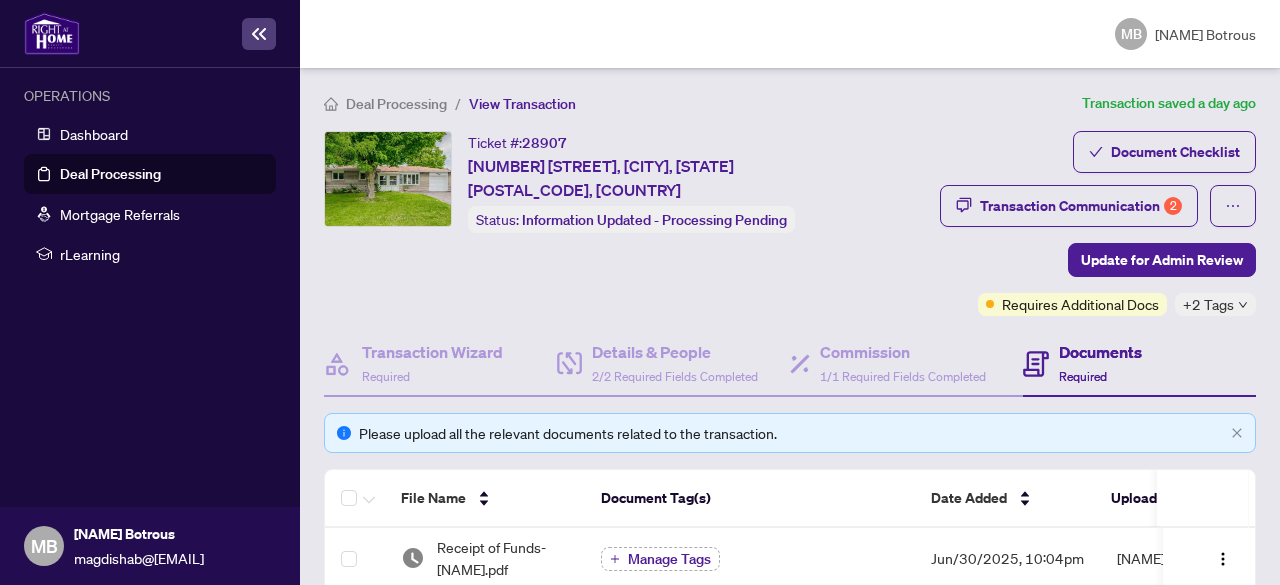 scroll, scrollTop: 0, scrollLeft: 0, axis: both 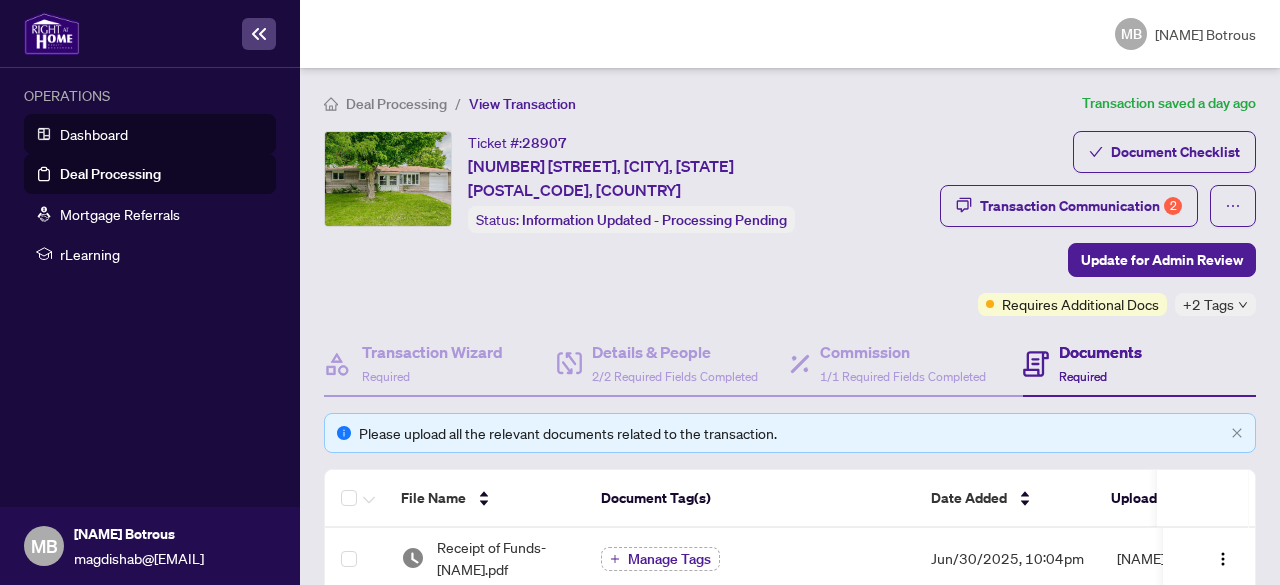 click on "Dashboard" at bounding box center (94, 134) 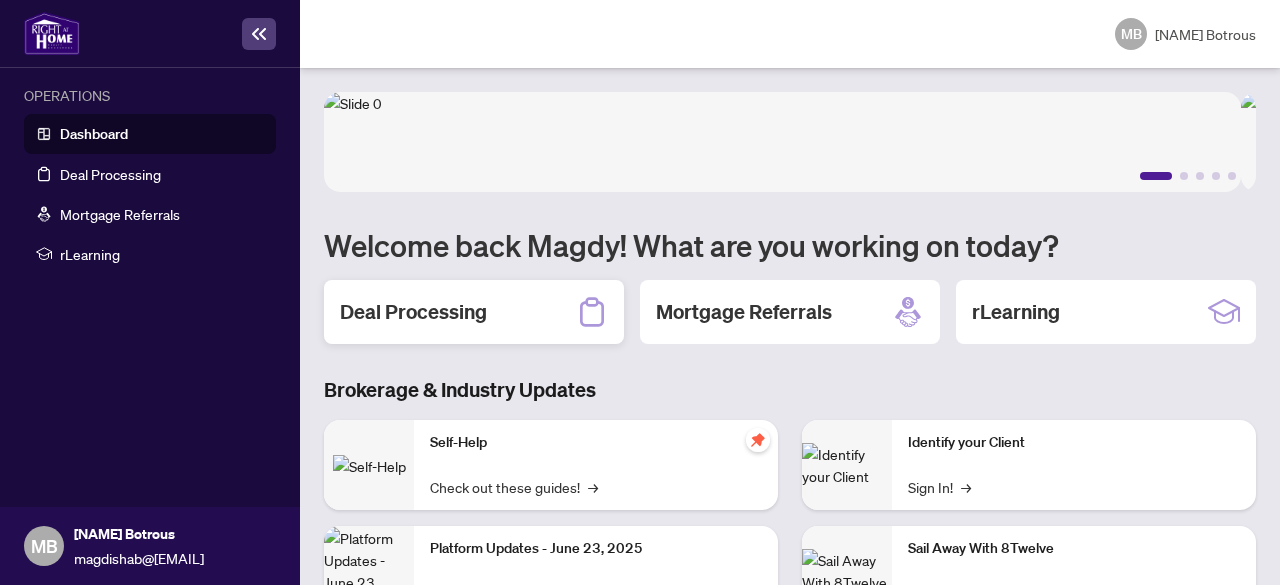 click on "Deal Processing" at bounding box center [413, 312] 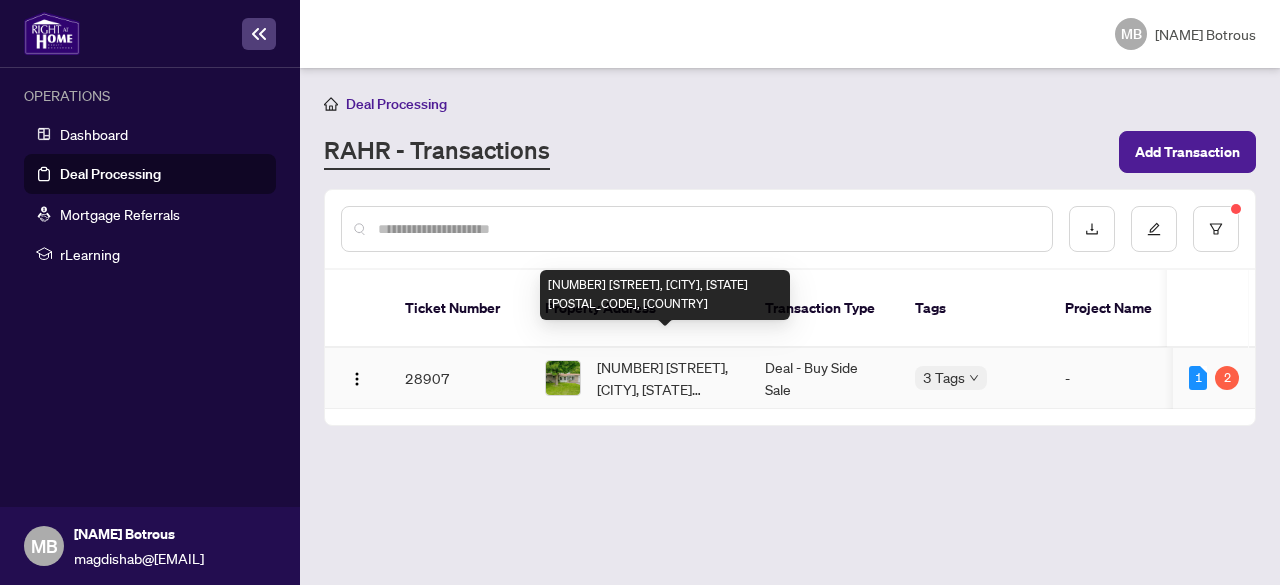 click on "58 Parkview Dr, Orangeville, Ontario L9W 1T3, Canada" at bounding box center (665, 378) 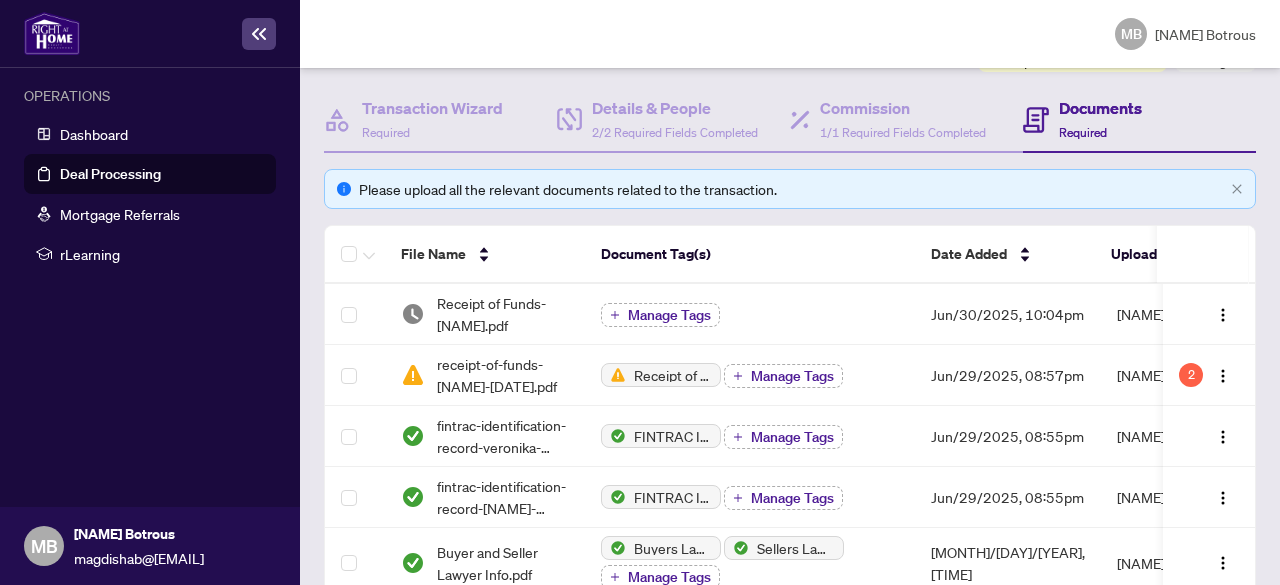 scroll, scrollTop: 253, scrollLeft: 0, axis: vertical 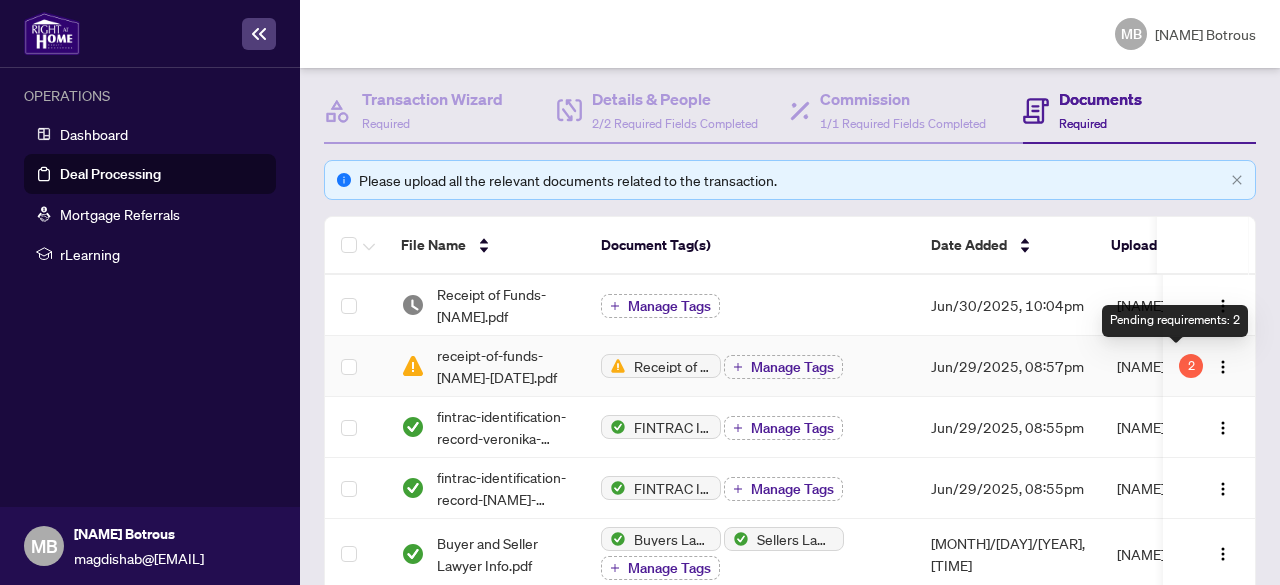click on "2" at bounding box center [1191, 366] 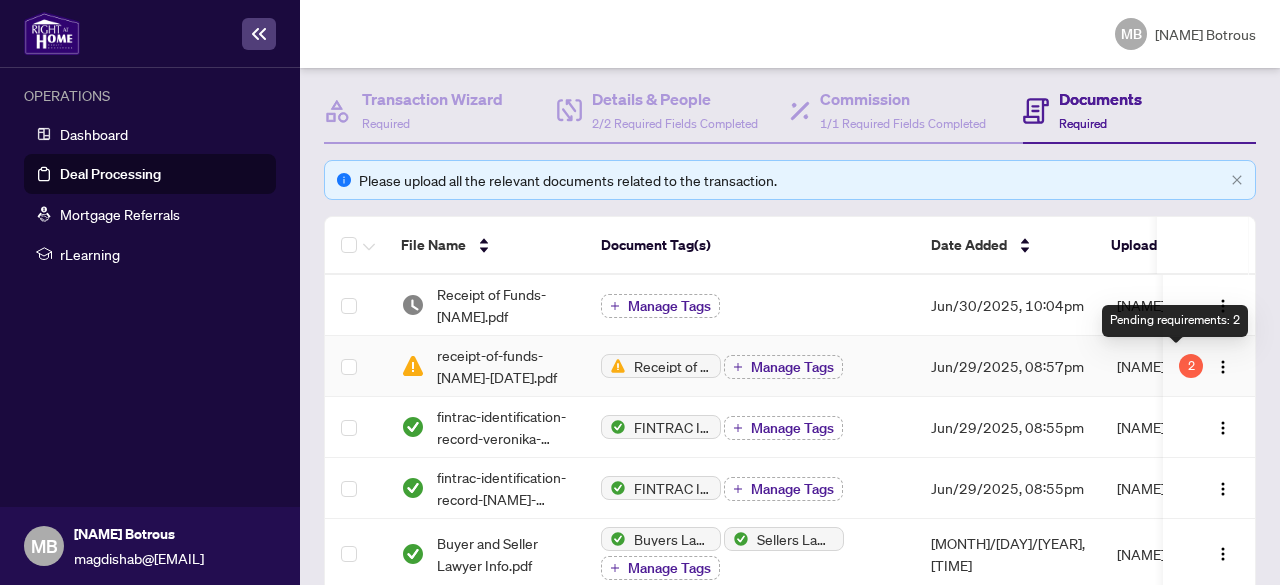 click on "2" at bounding box center (1191, 366) 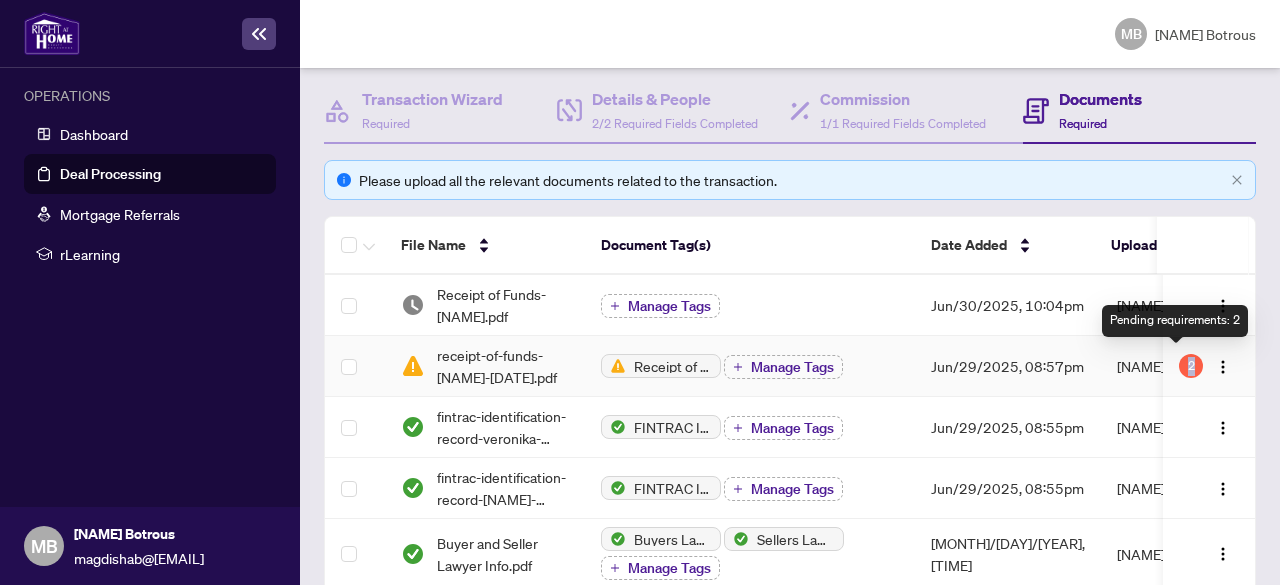 click on "2" at bounding box center (1191, 366) 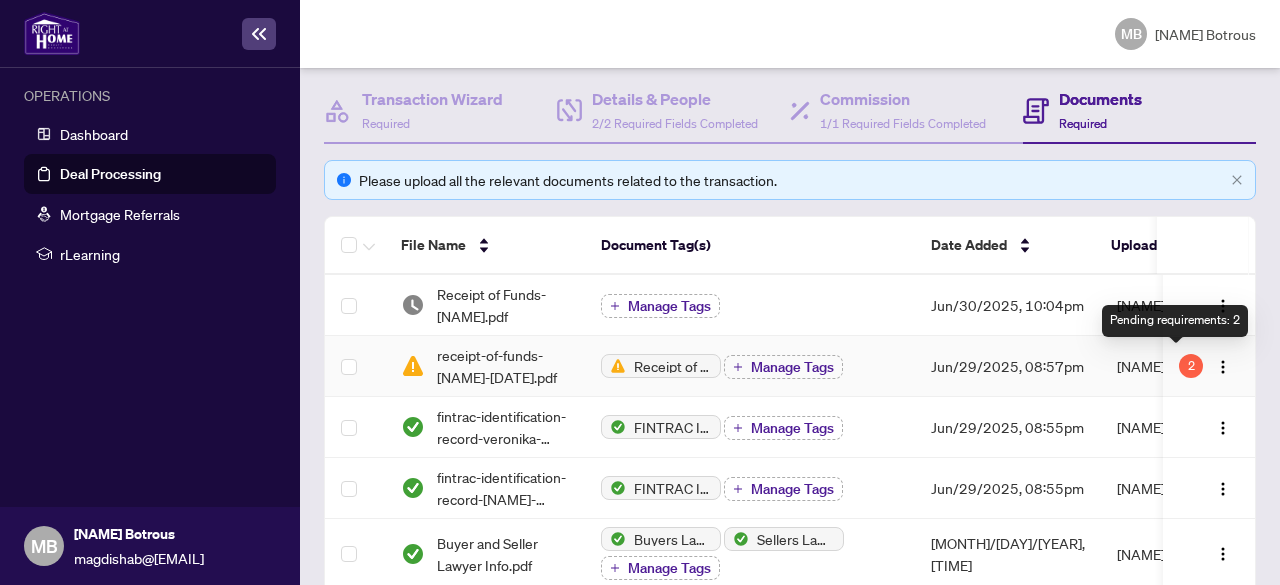 click on "Pending requirements: 2" at bounding box center (1175, 321) 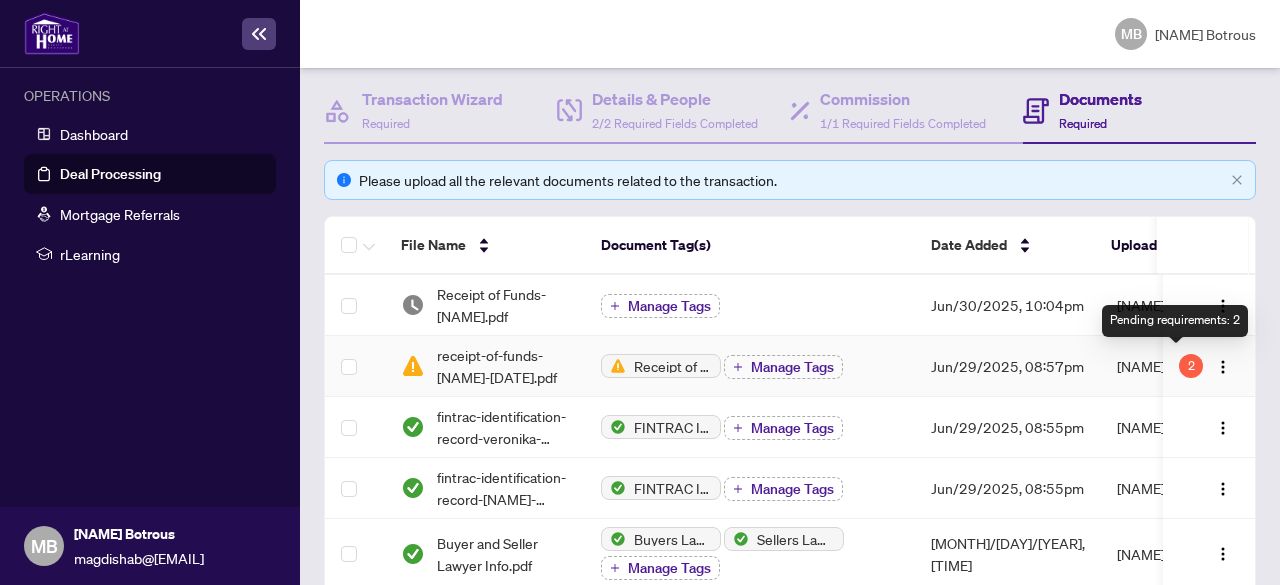 click on "2" at bounding box center [1191, 366] 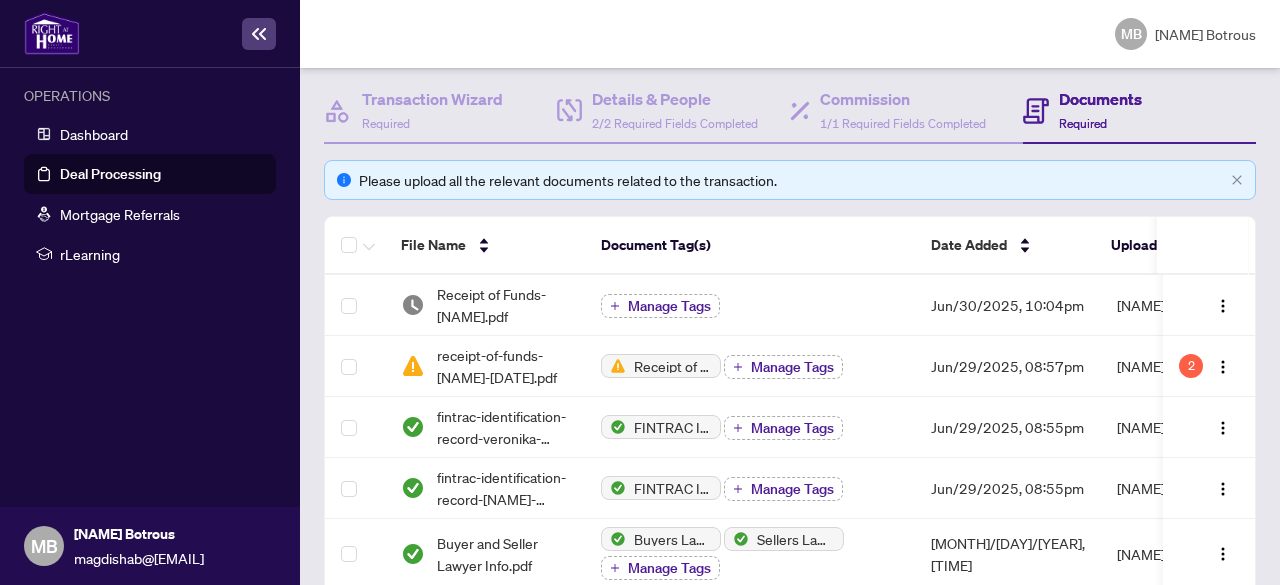 click on "Documents Required" at bounding box center (1100, 110) 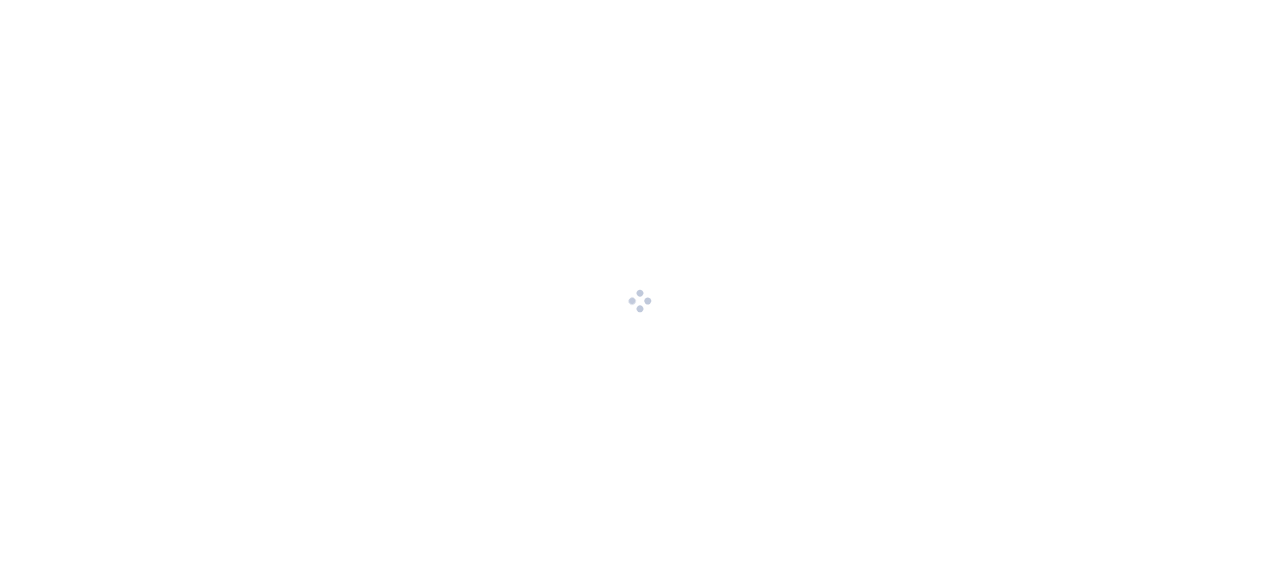 scroll, scrollTop: 0, scrollLeft: 0, axis: both 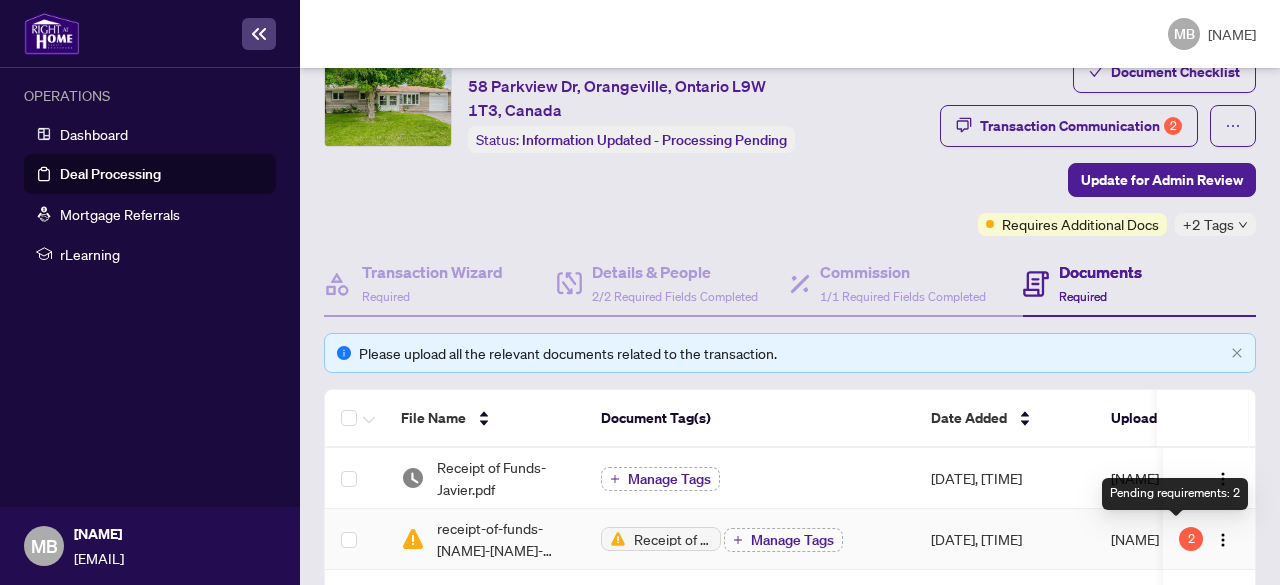 click on "2" at bounding box center (1191, 539) 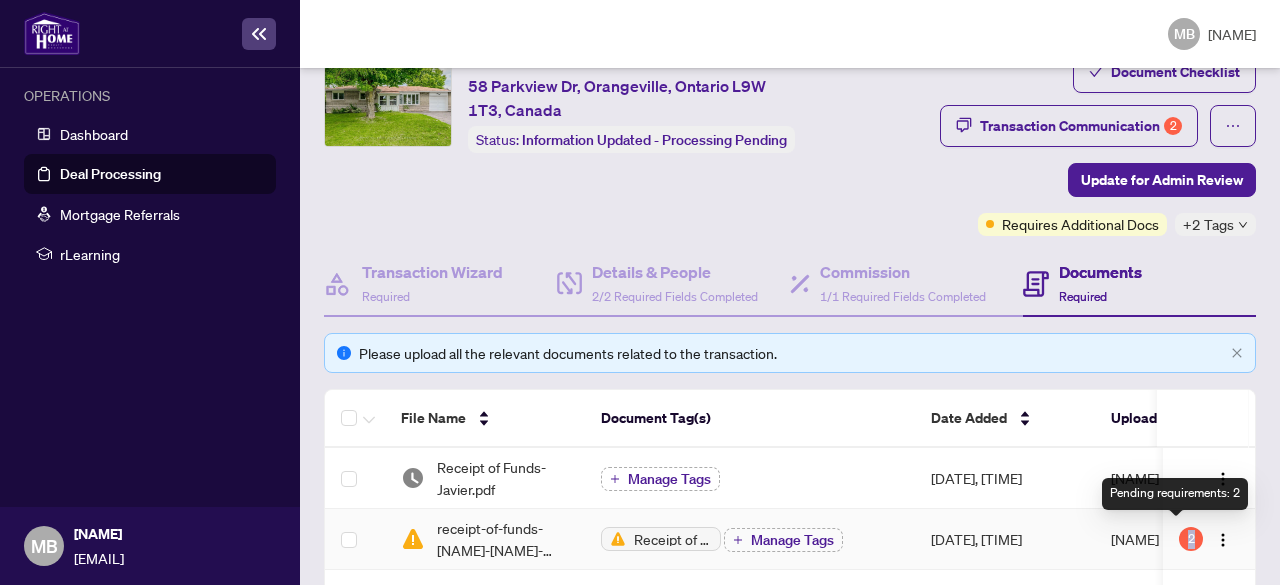 click on "2" at bounding box center (1191, 539) 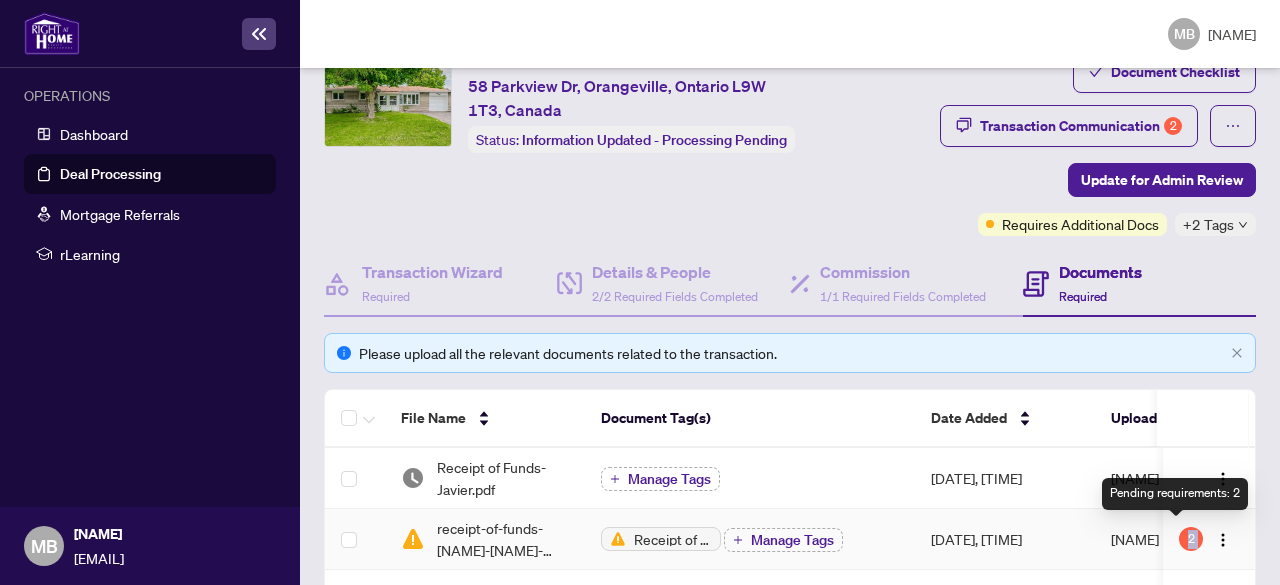 click on "2" at bounding box center (1191, 539) 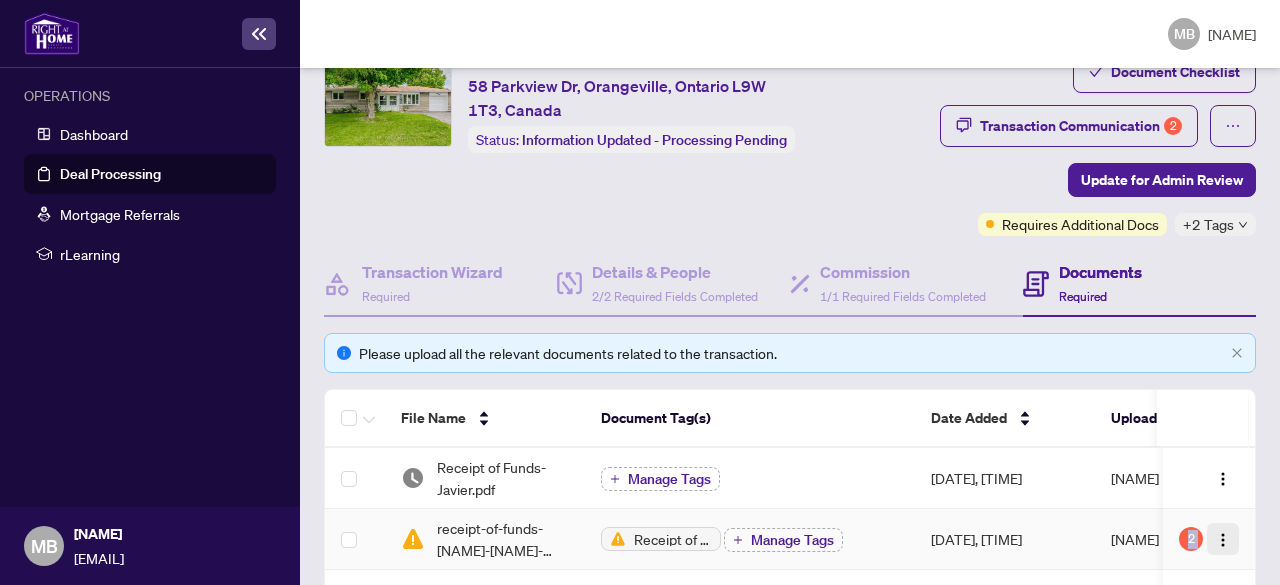 click at bounding box center (1223, 540) 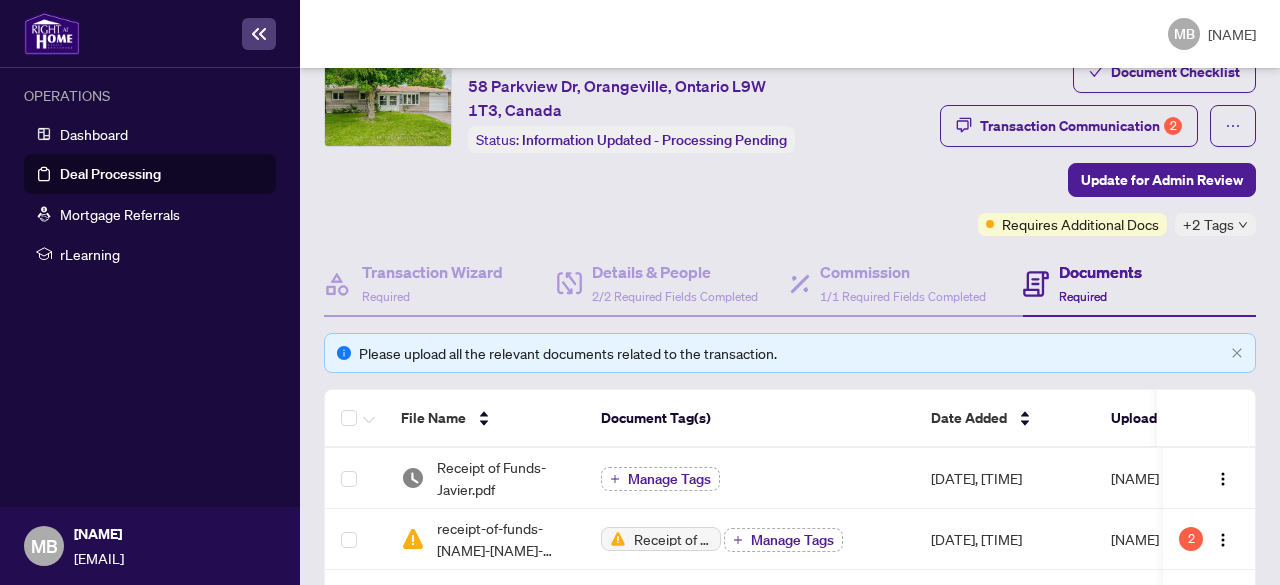 click on "Document Checklist Transaction Communication 2 Update for Admin Review Requires Additional Docs +2 Tags" at bounding box center [1031, 143] 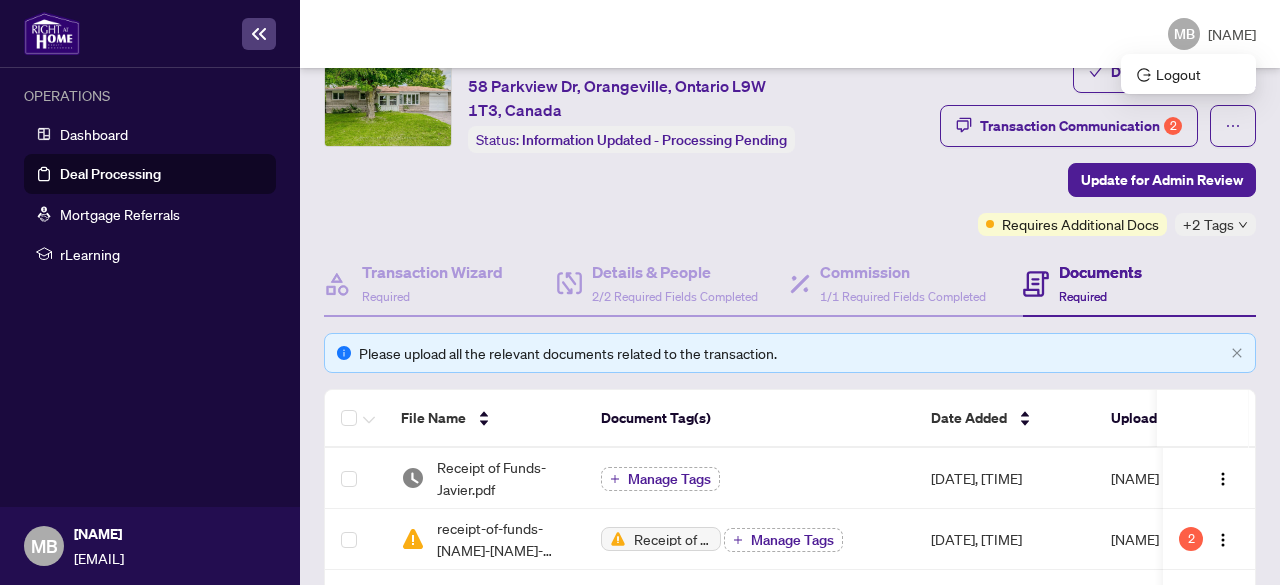 click on "[NAME]" at bounding box center [1232, 34] 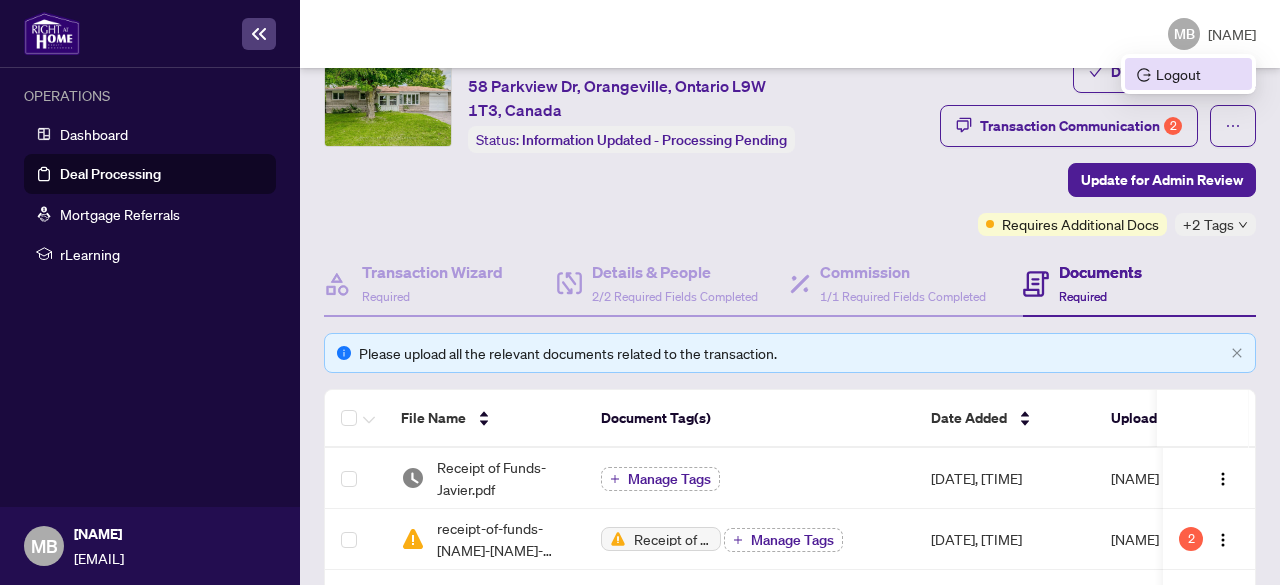 click on "Logout" at bounding box center (1188, 74) 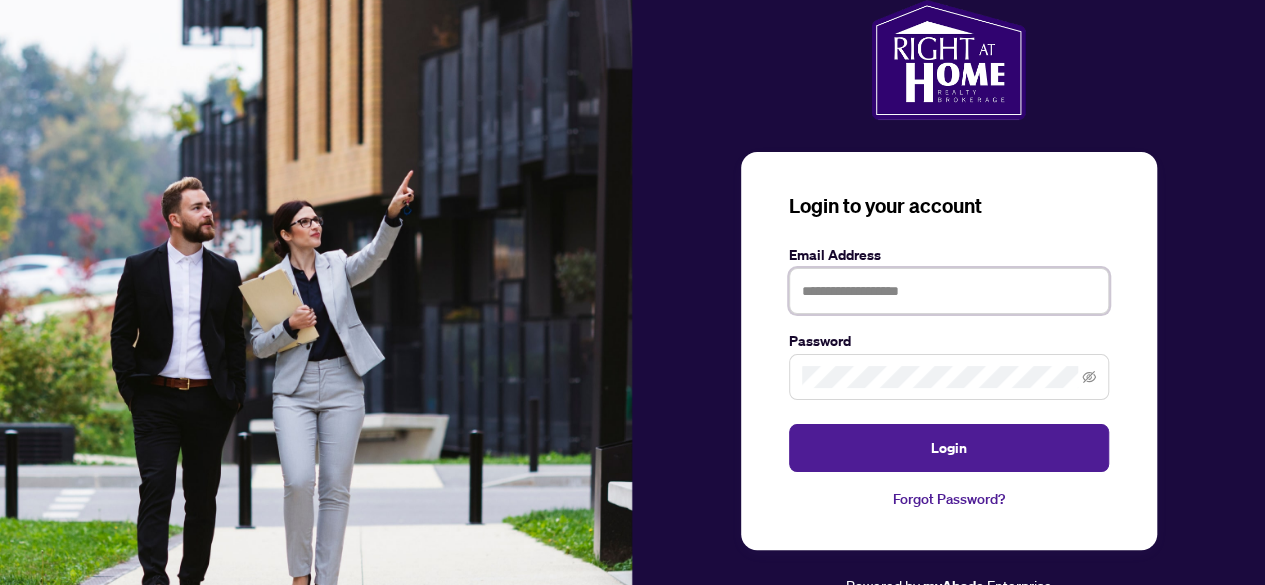type on "**********" 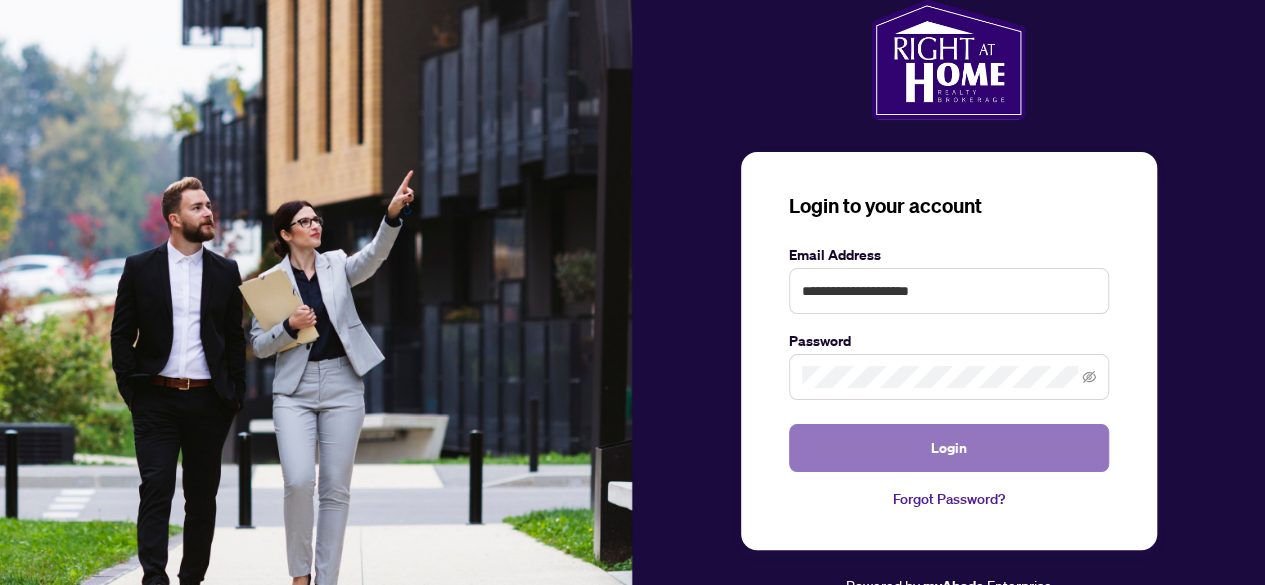 click on "Login" at bounding box center (949, 448) 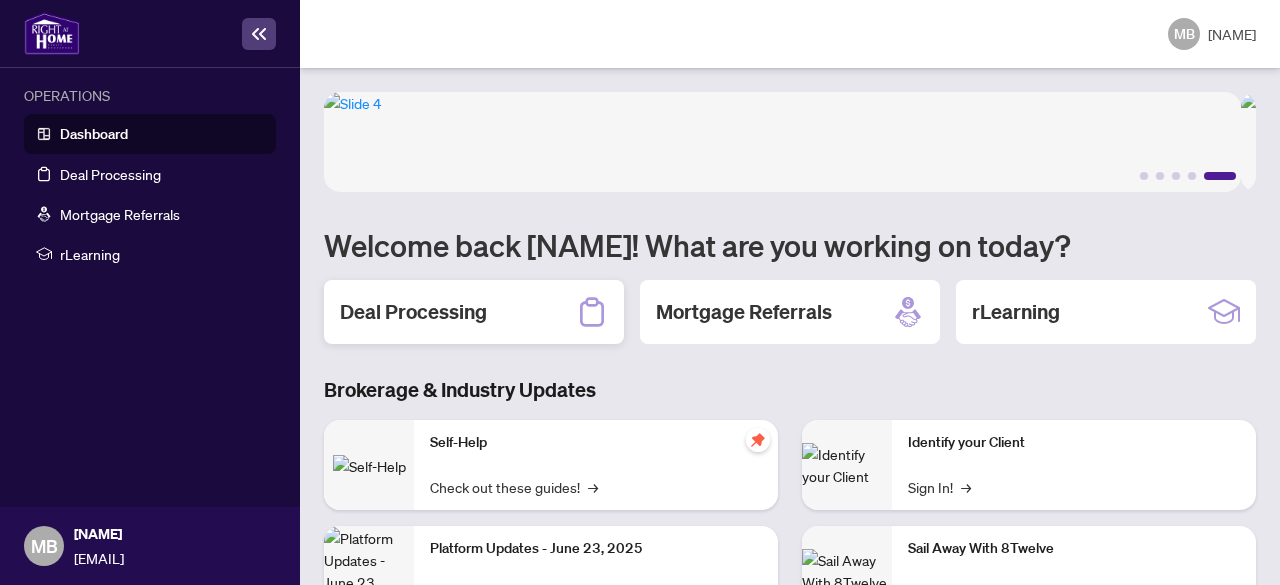 click on "Deal Processing" at bounding box center (413, 312) 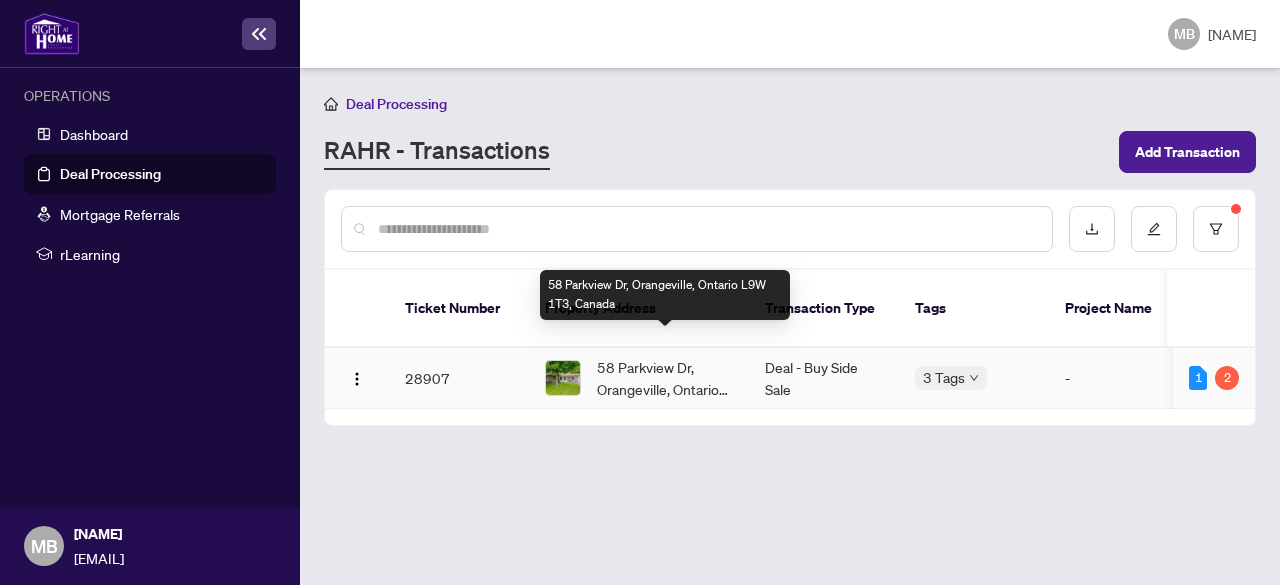 click on "58 Parkview Dr, Orangeville, Ontario L9W 1T3, Canada" at bounding box center [665, 378] 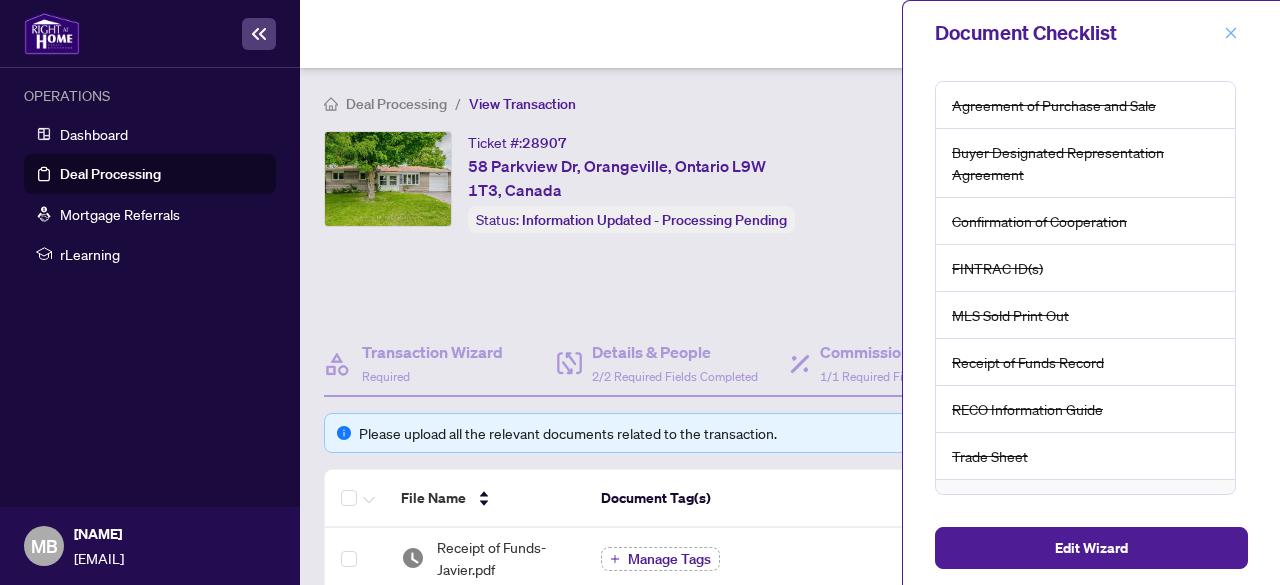 click at bounding box center [1231, 33] 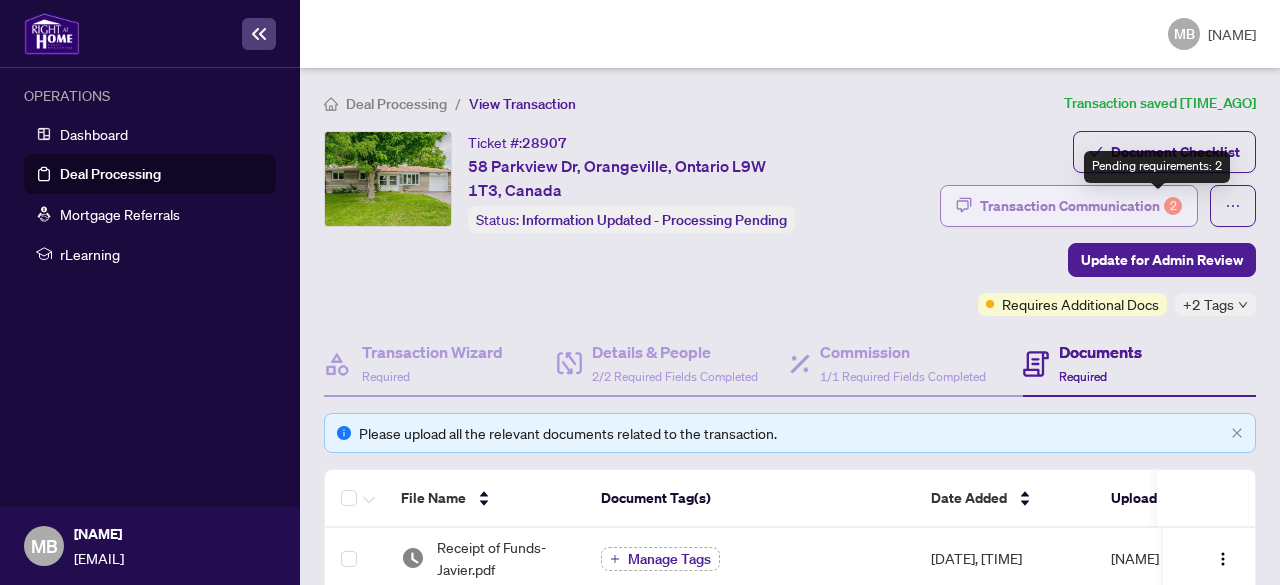 click on "2" at bounding box center [1173, 206] 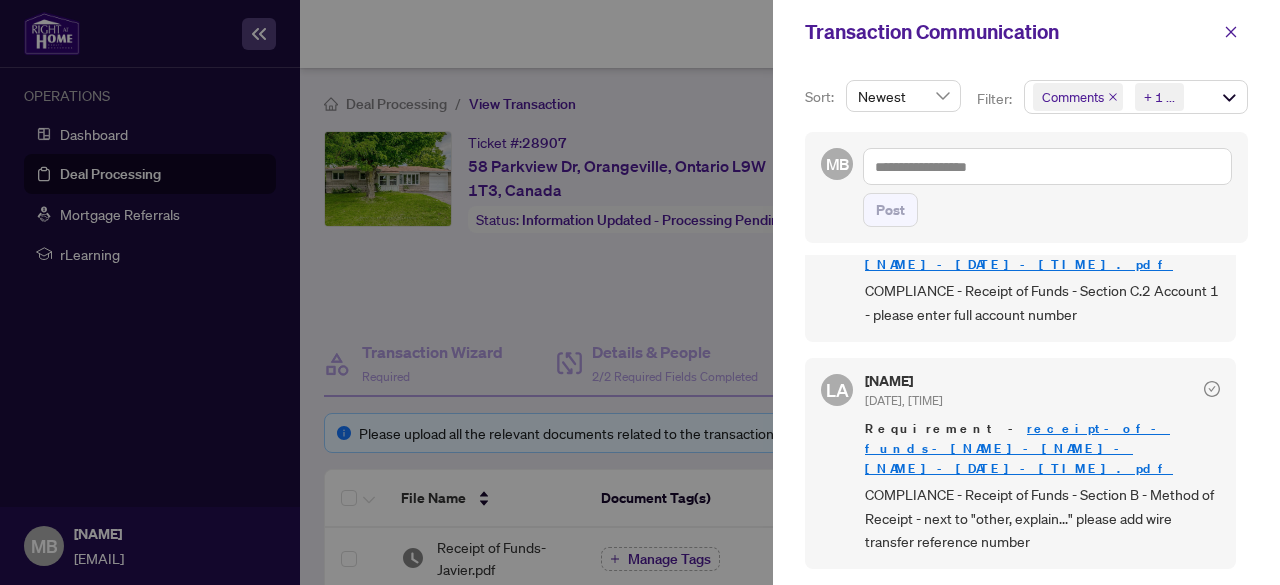 scroll, scrollTop: 0, scrollLeft: 0, axis: both 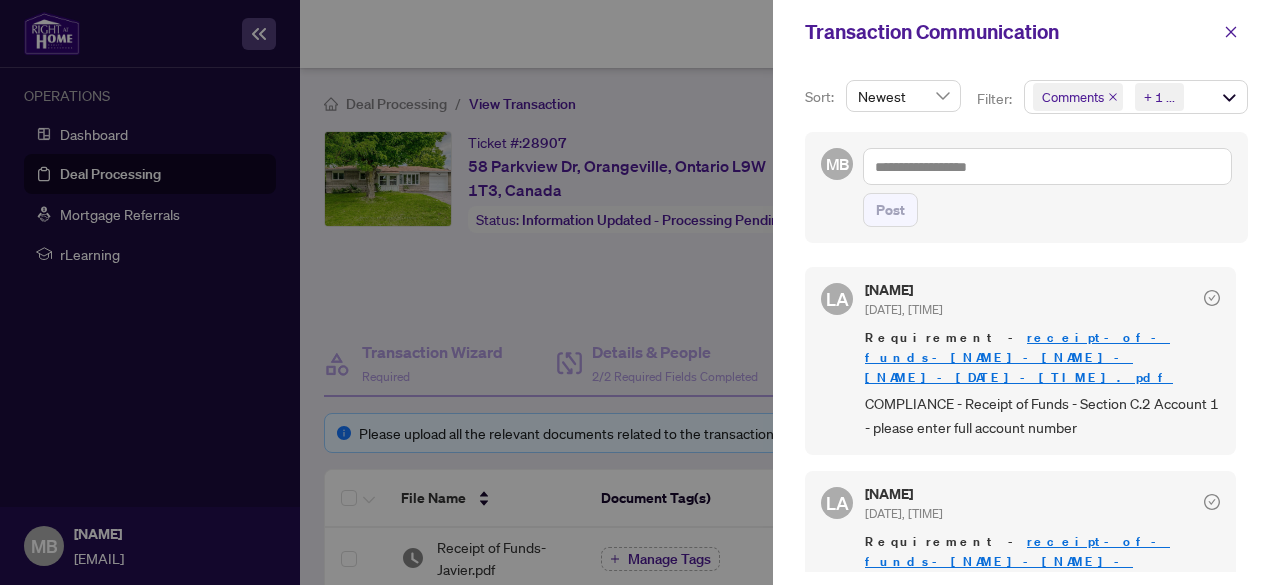 click at bounding box center [640, 292] 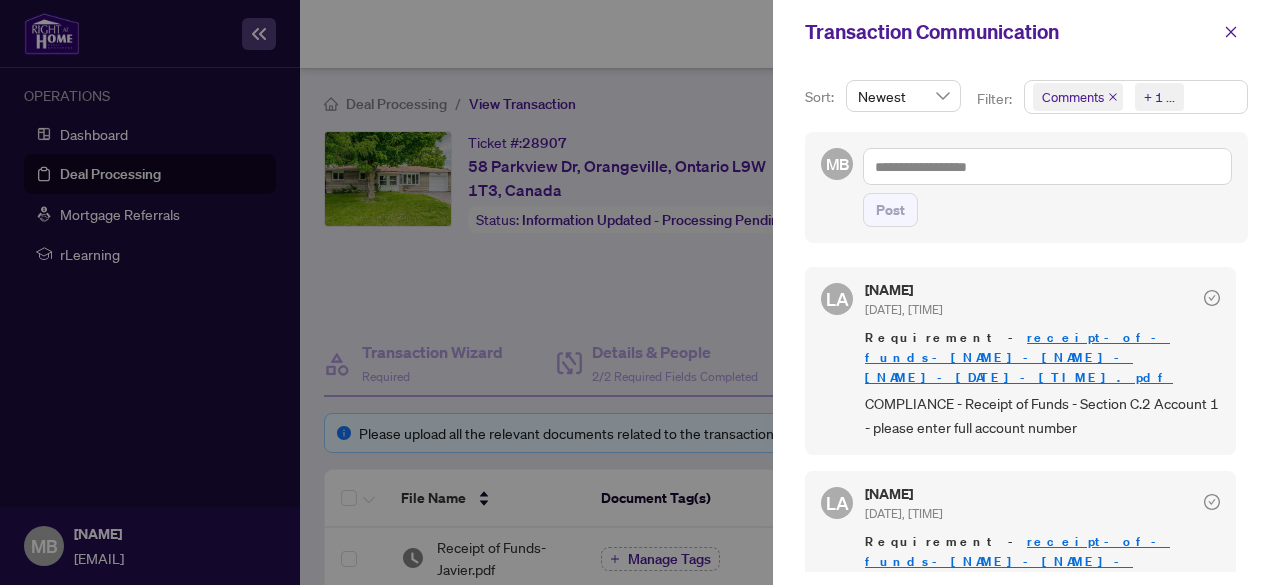click on "Comments Requirements + 1 ..." at bounding box center [1136, 97] 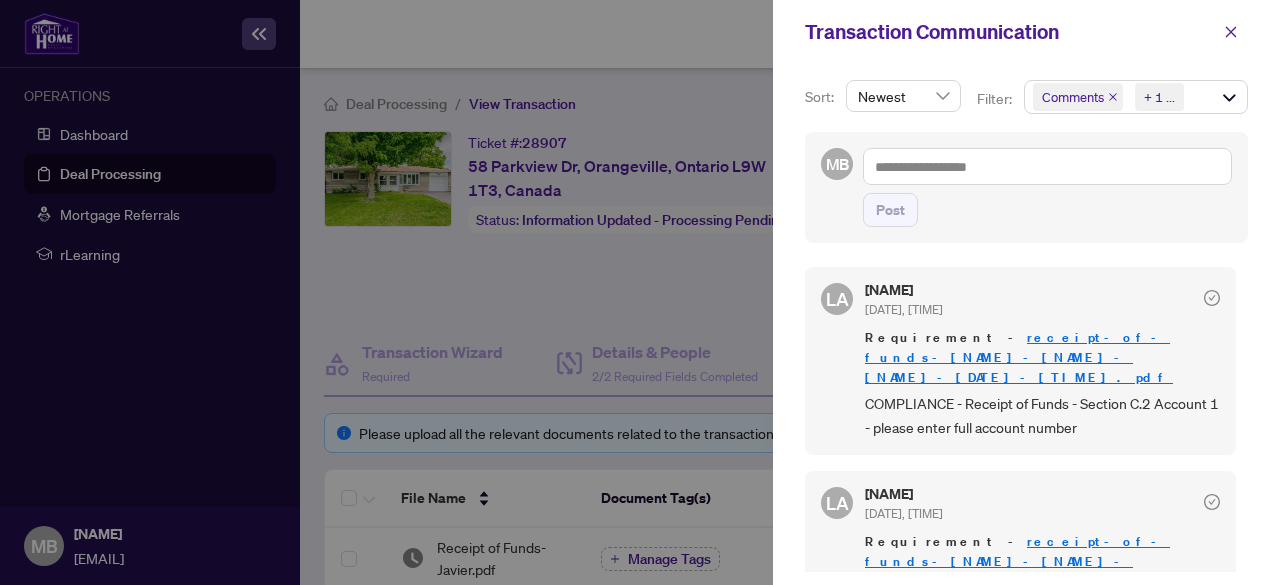 click at bounding box center (640, 292) 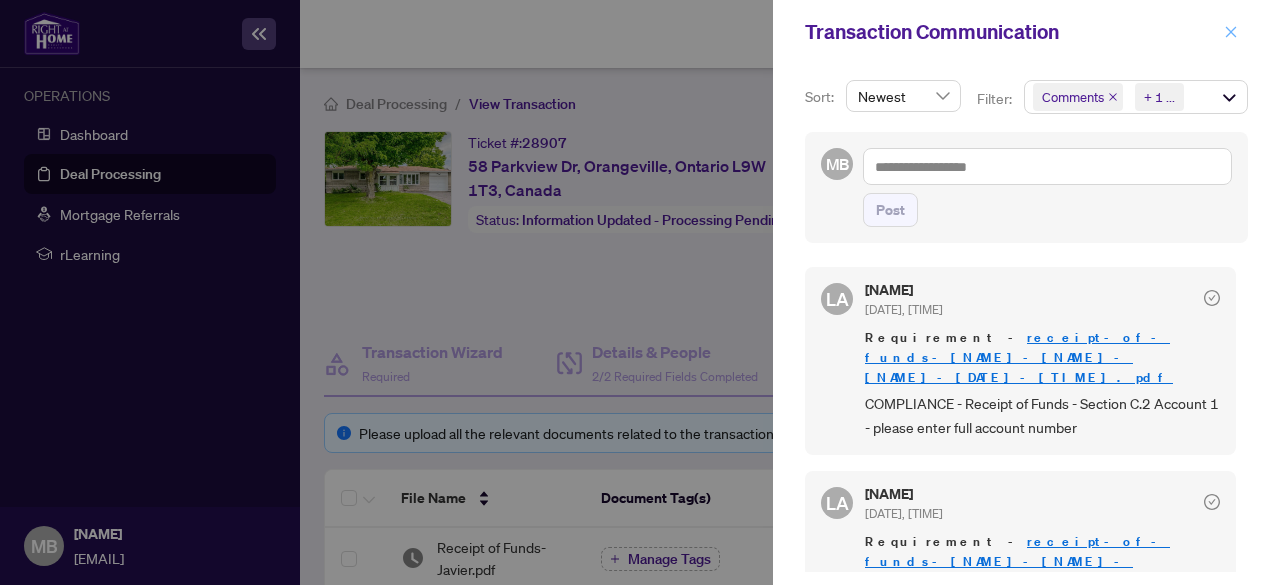 click at bounding box center (1231, 32) 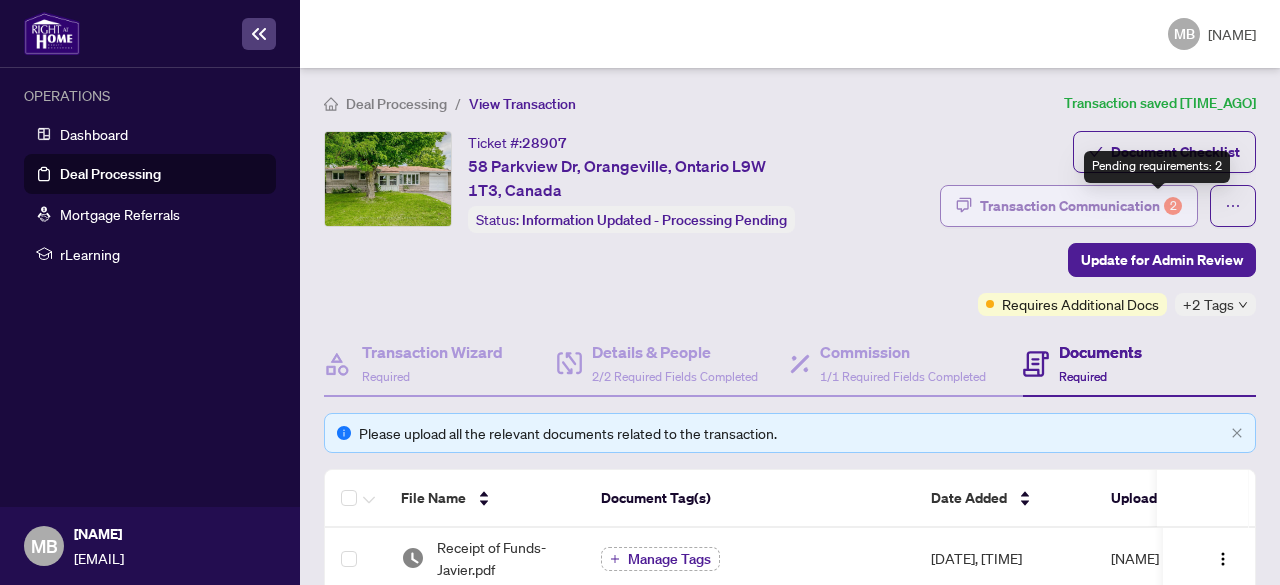 click on "2" at bounding box center [1173, 206] 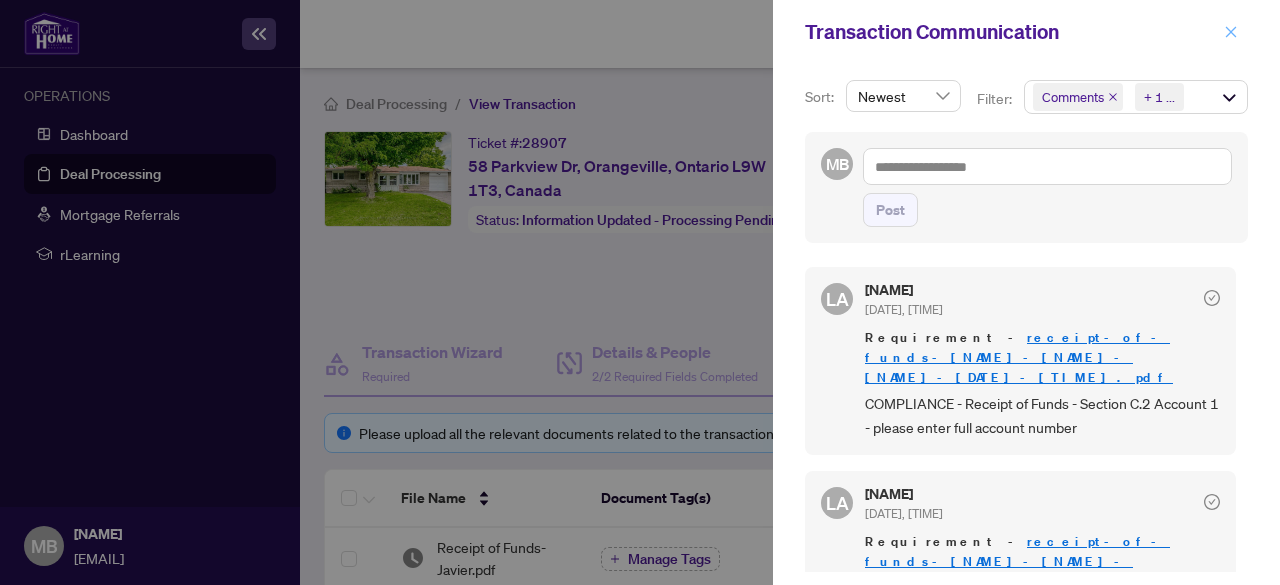 click at bounding box center (1231, 32) 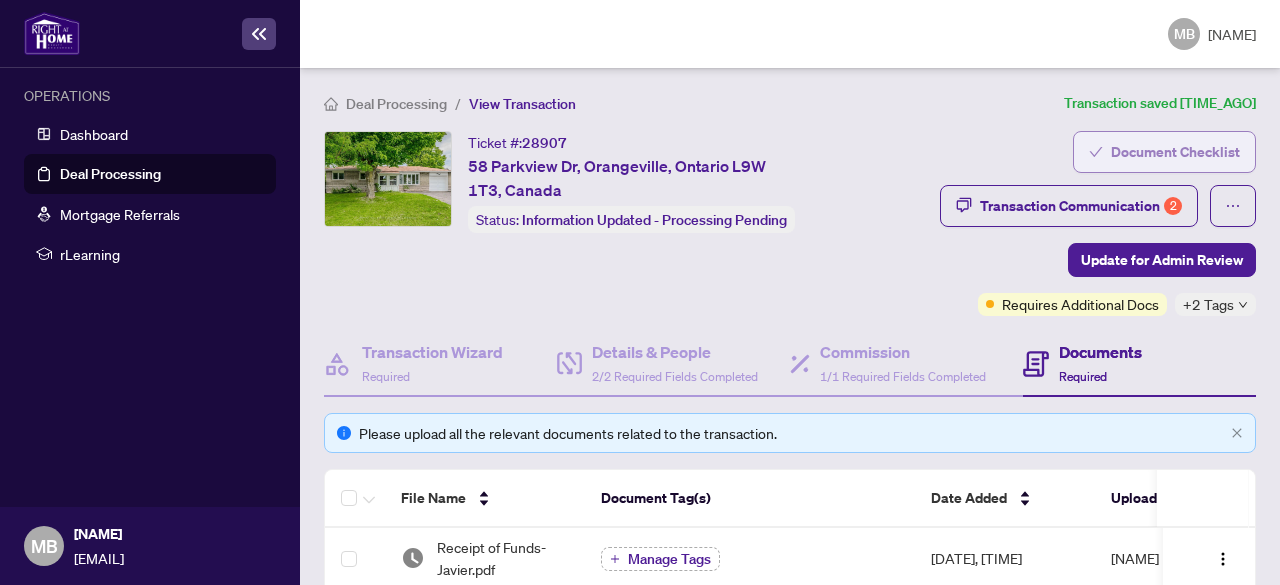 click on "Document Checklist" at bounding box center [1175, 152] 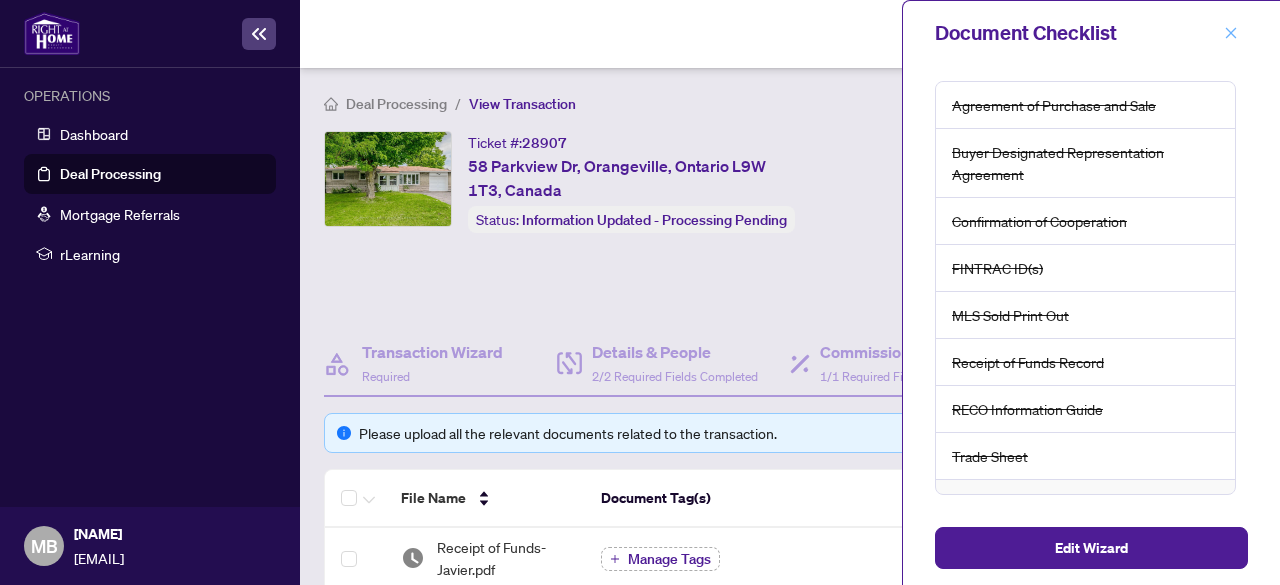 click at bounding box center (1231, 33) 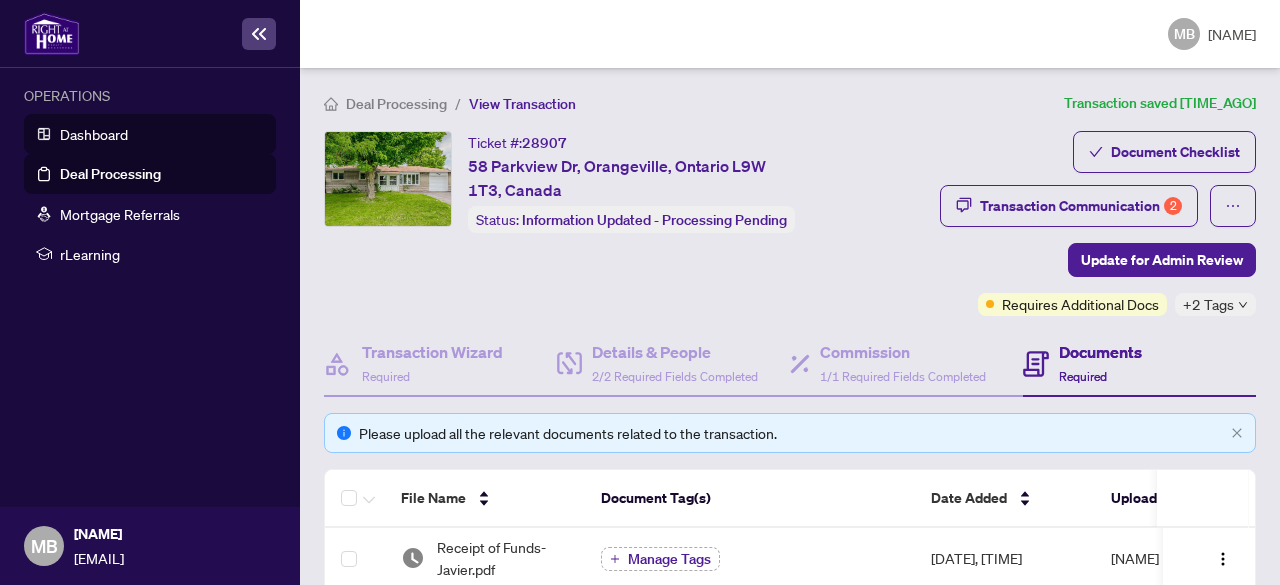 click on "Dashboard" at bounding box center (94, 134) 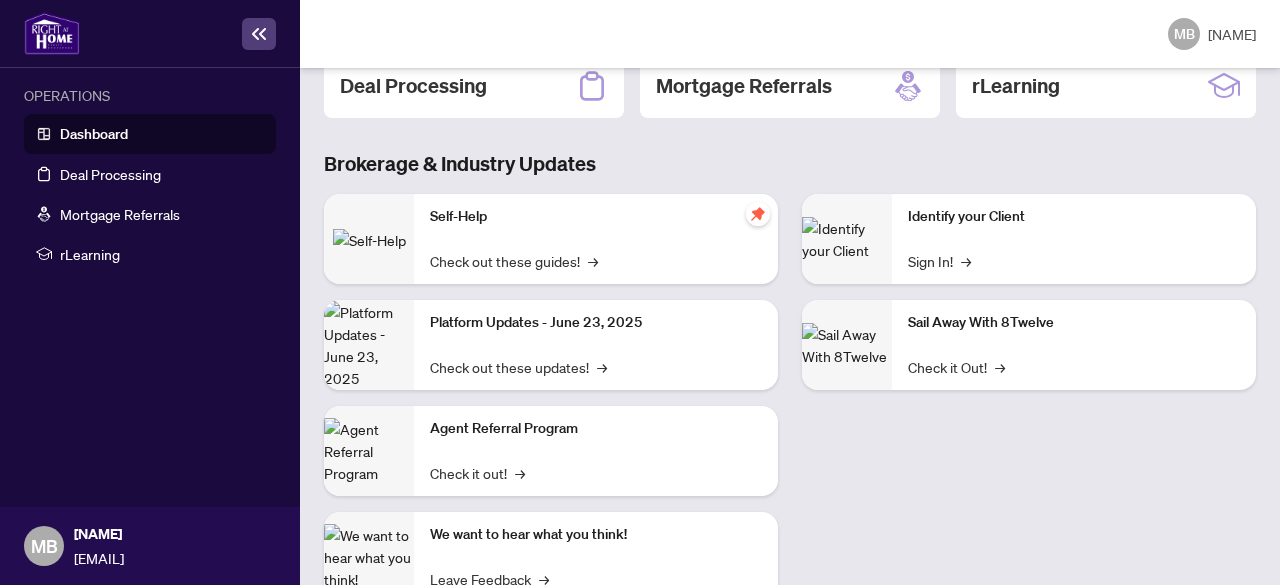 scroll, scrollTop: 373, scrollLeft: 0, axis: vertical 